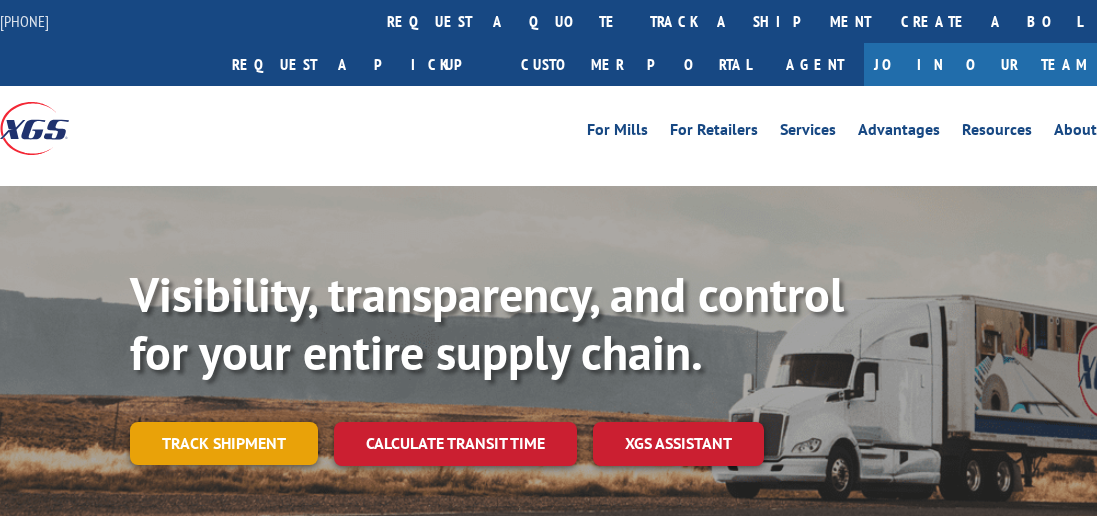 scroll, scrollTop: 0, scrollLeft: 0, axis: both 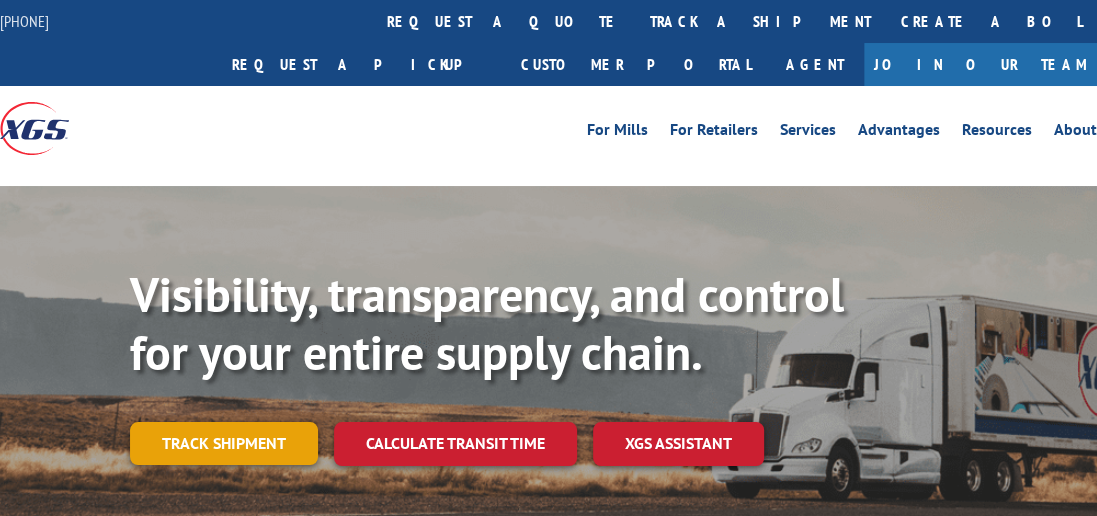 click on "Track shipment" at bounding box center (224, 443) 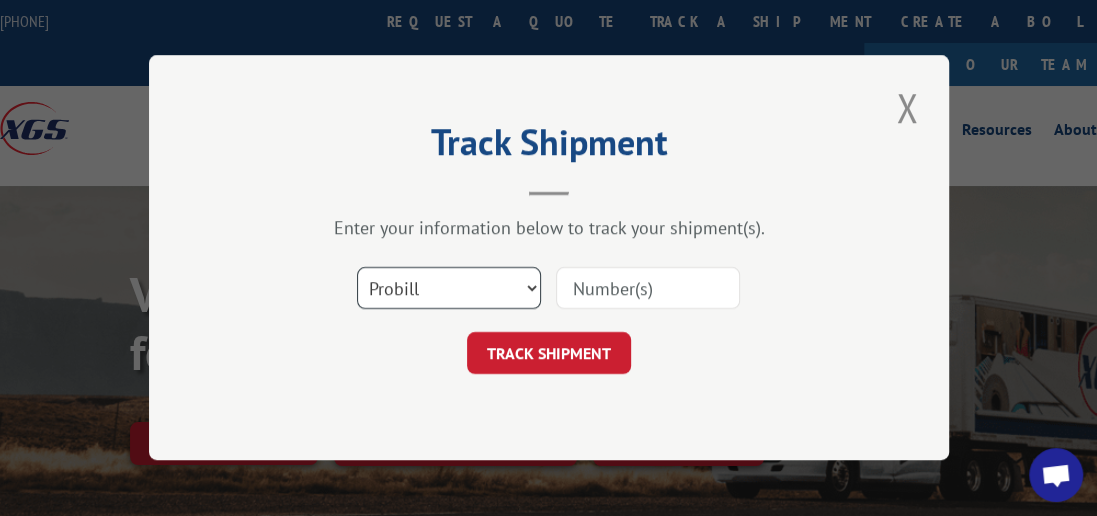 drag, startPoint x: 532, startPoint y: 281, endPoint x: 438, endPoint y: 307, distance: 97.52948 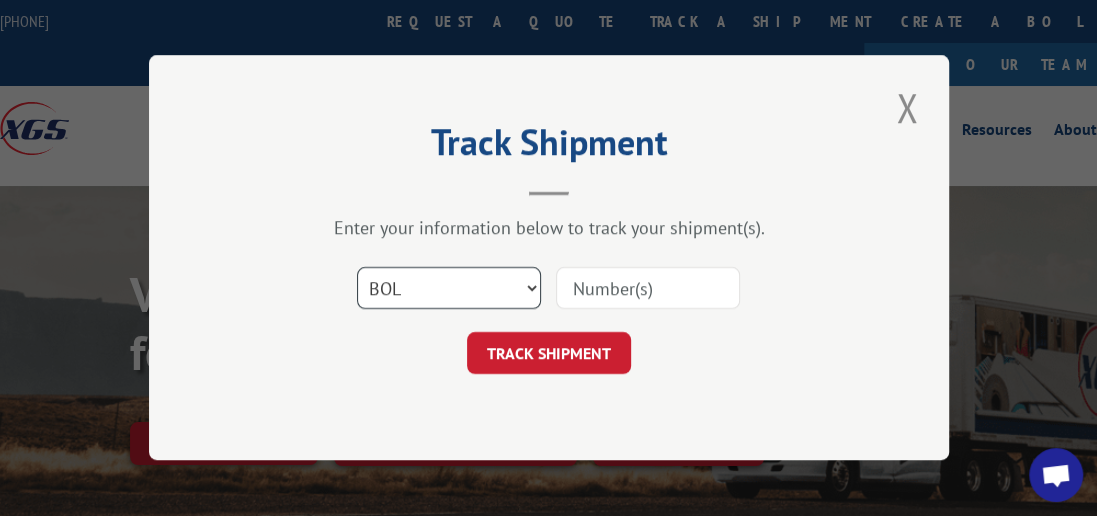 click on "Select category... Probill BOL PO" at bounding box center (449, 289) 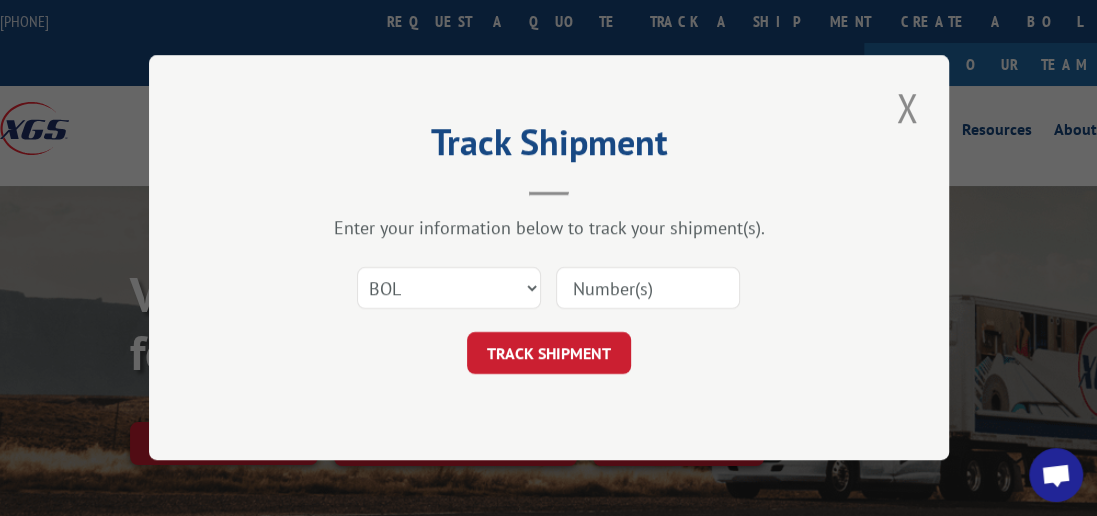 click at bounding box center (648, 289) 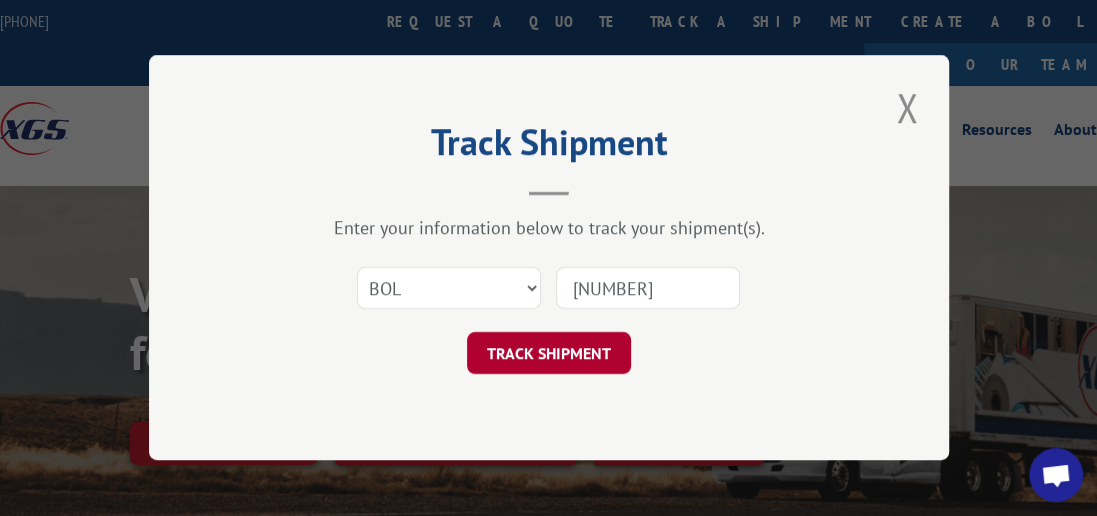 type on "[NUMBER]" 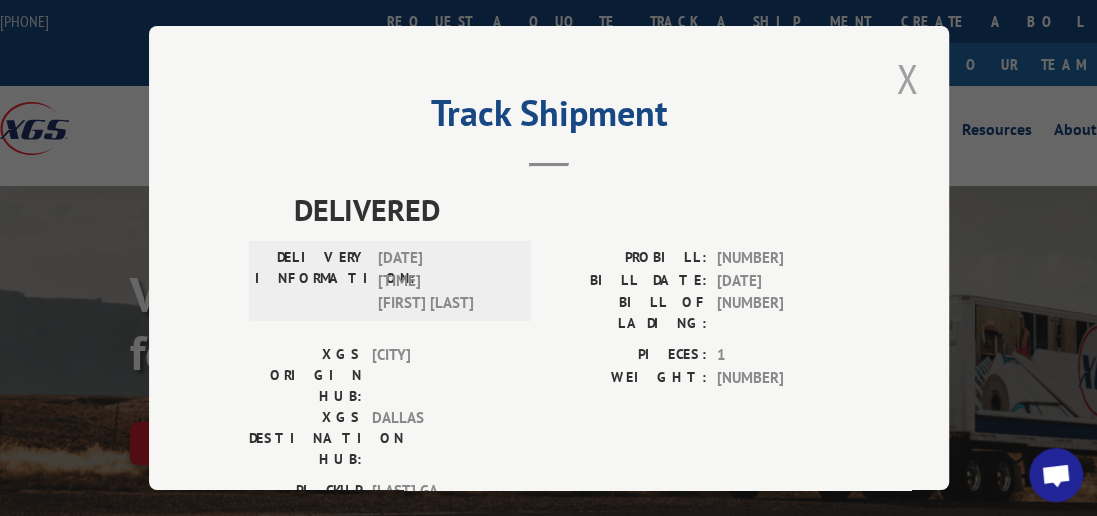 click at bounding box center [907, 78] 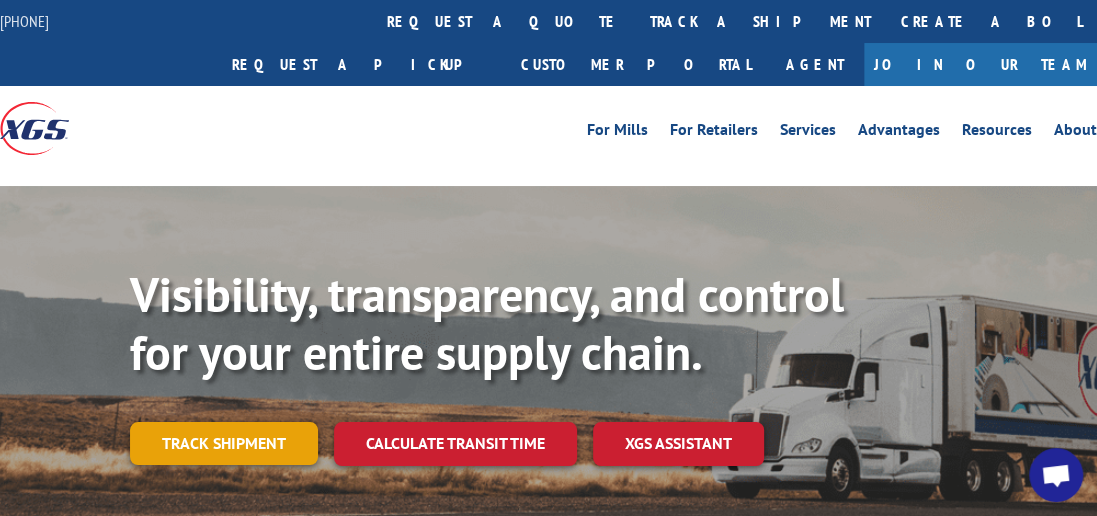 click on "Track shipment" at bounding box center [224, 443] 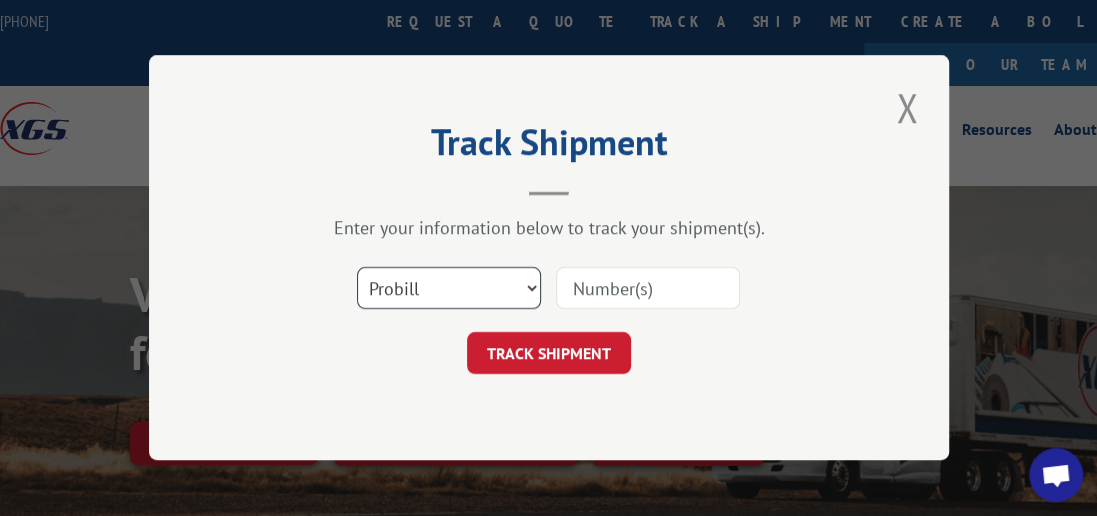 click on "Select category... Probill BOL PO" at bounding box center (449, 289) 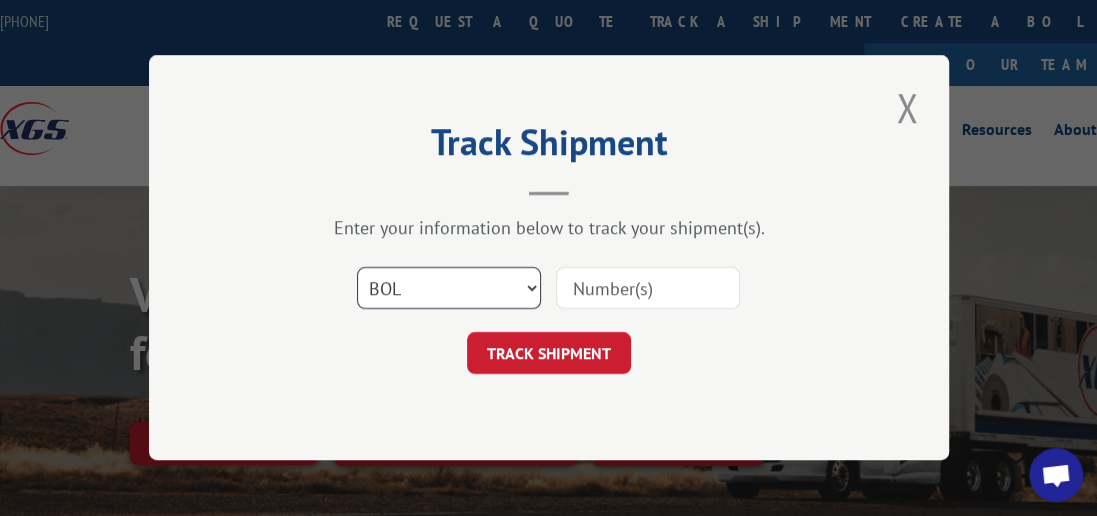 click on "Select category... Probill BOL PO" at bounding box center (449, 289) 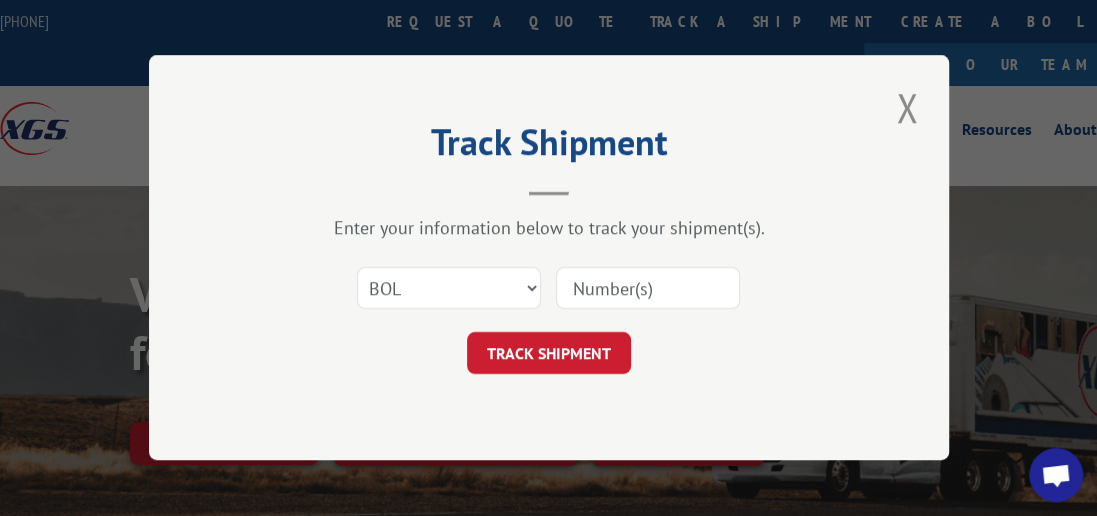 click at bounding box center [648, 289] 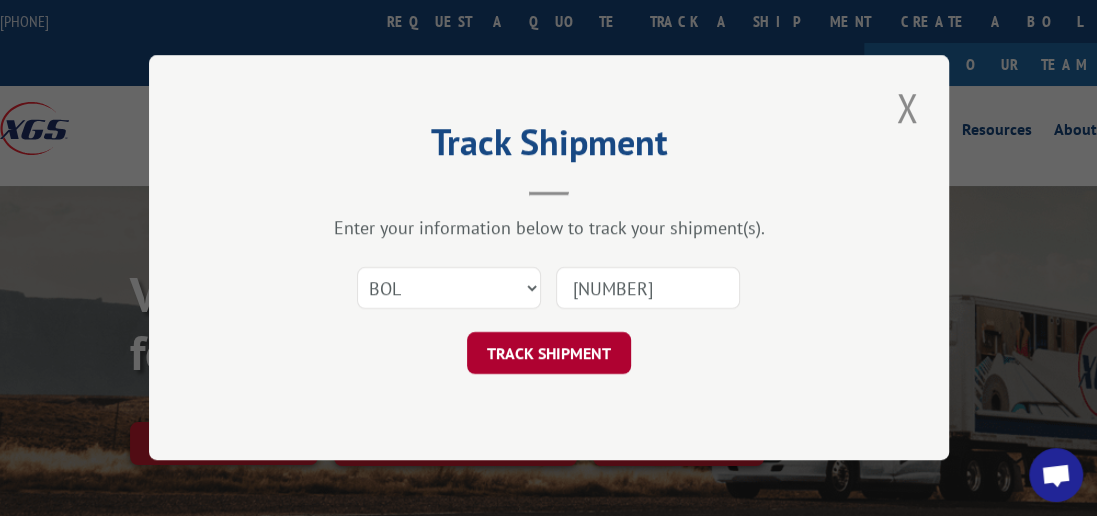 type on "[NUMBER]" 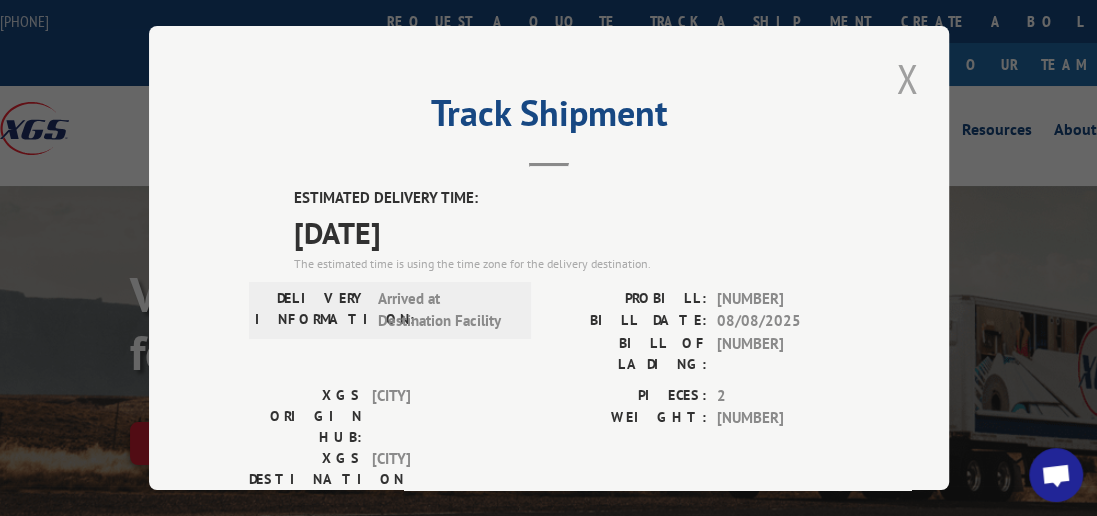 click at bounding box center [907, 78] 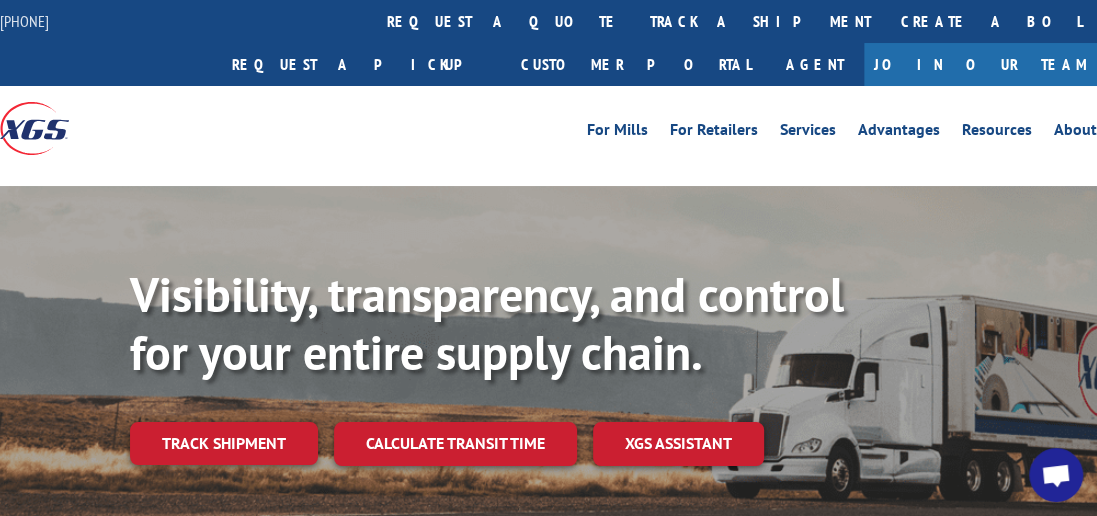 click on "Track shipment" at bounding box center (224, 443) 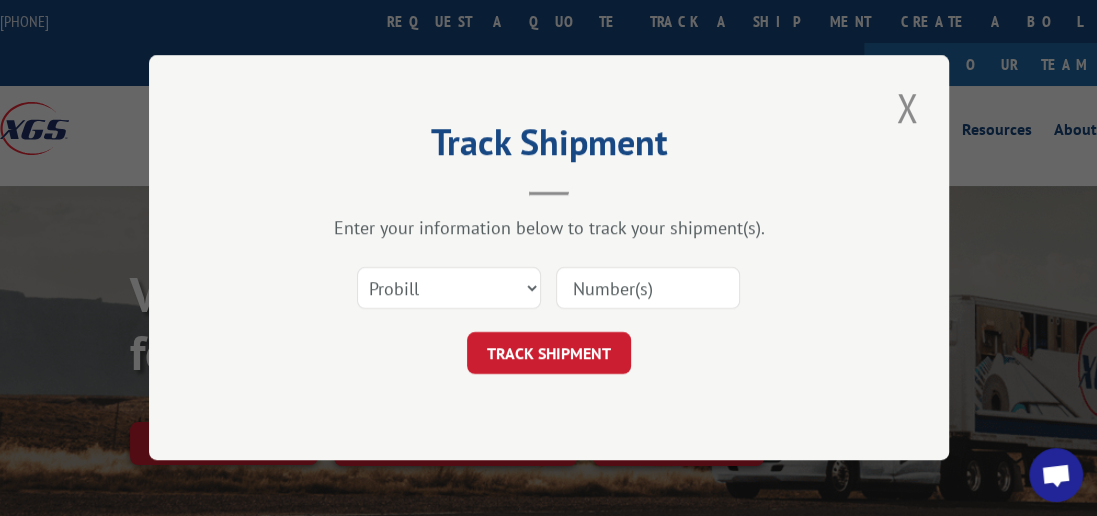 scroll, scrollTop: 0, scrollLeft: 0, axis: both 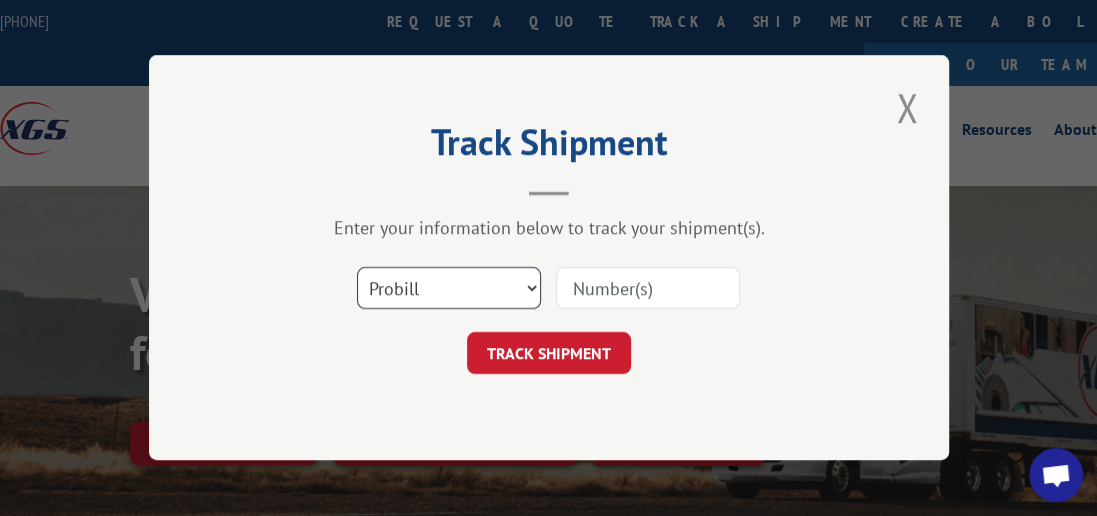 click on "Select category... Probill BOL PO" at bounding box center [449, 289] 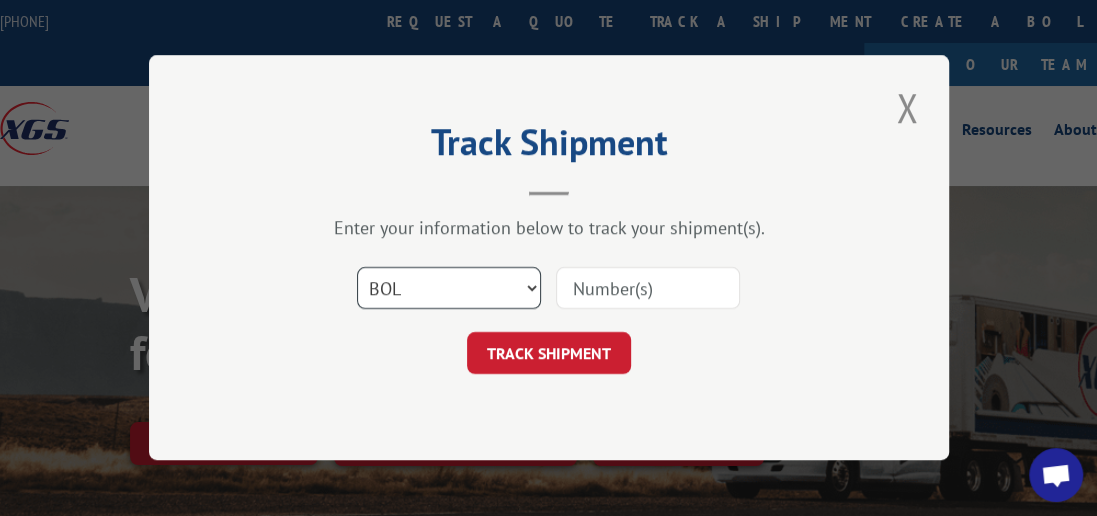 click on "Select category... Probill BOL PO" at bounding box center [449, 289] 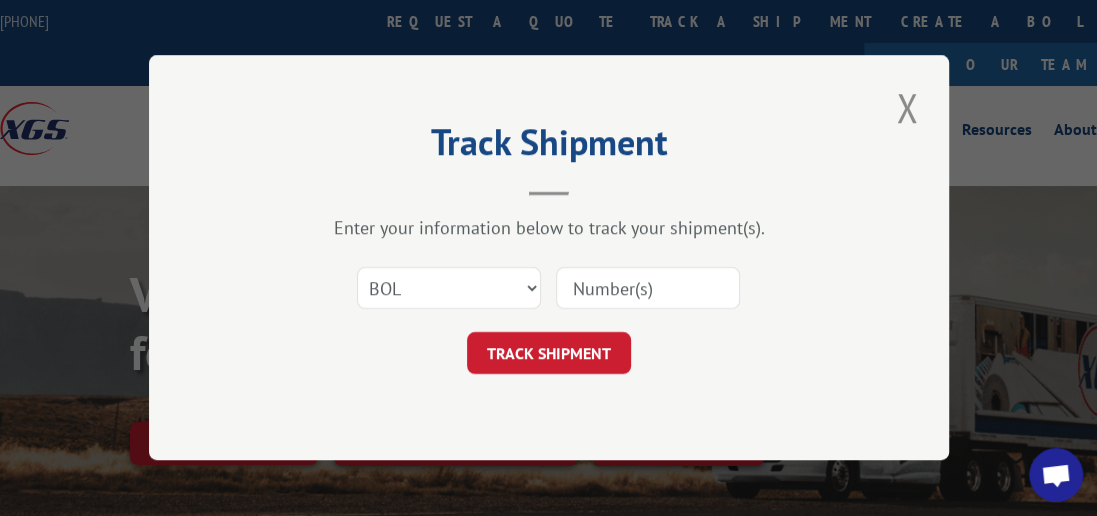 click at bounding box center (648, 289) 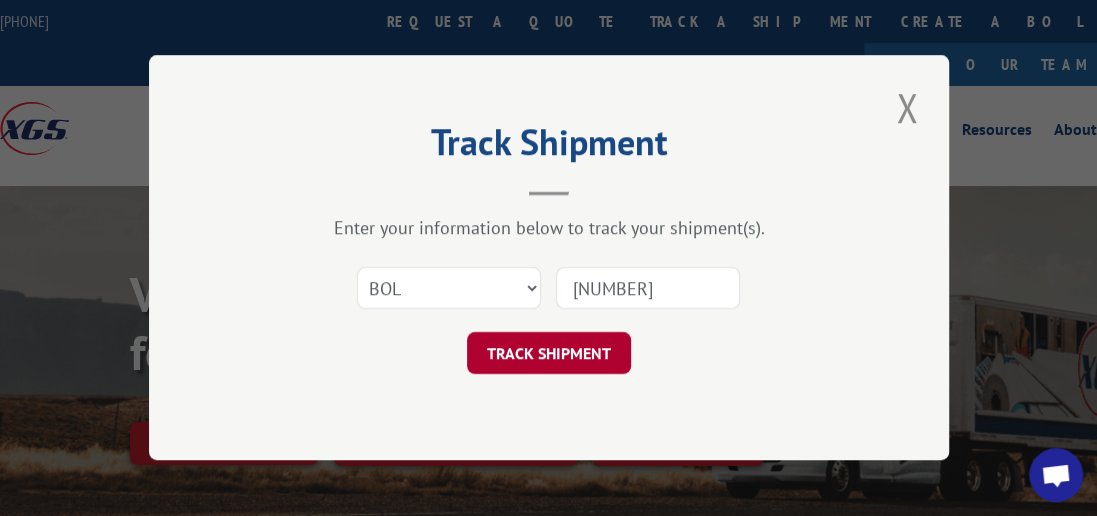 type on "[NUMBER]" 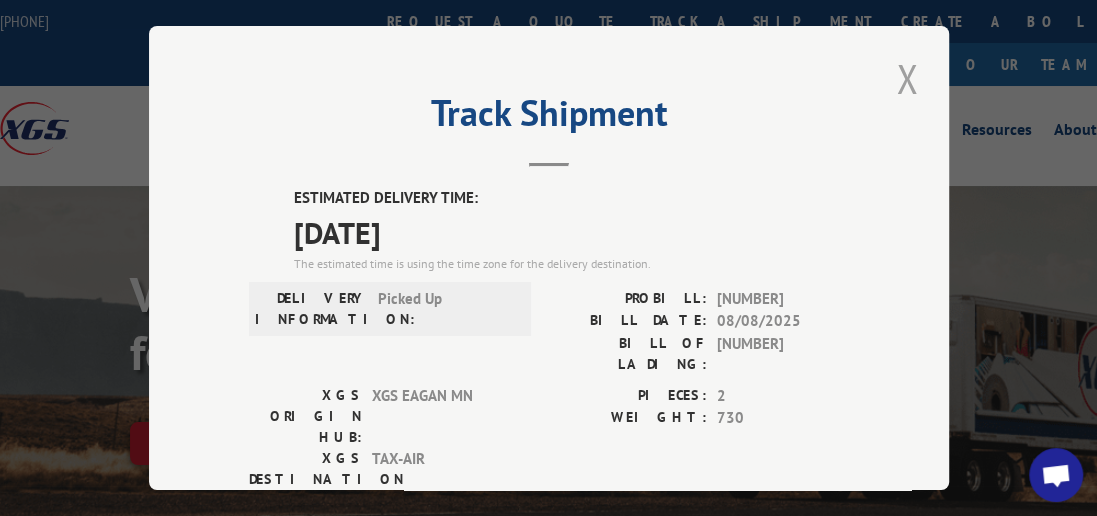 click at bounding box center (907, 78) 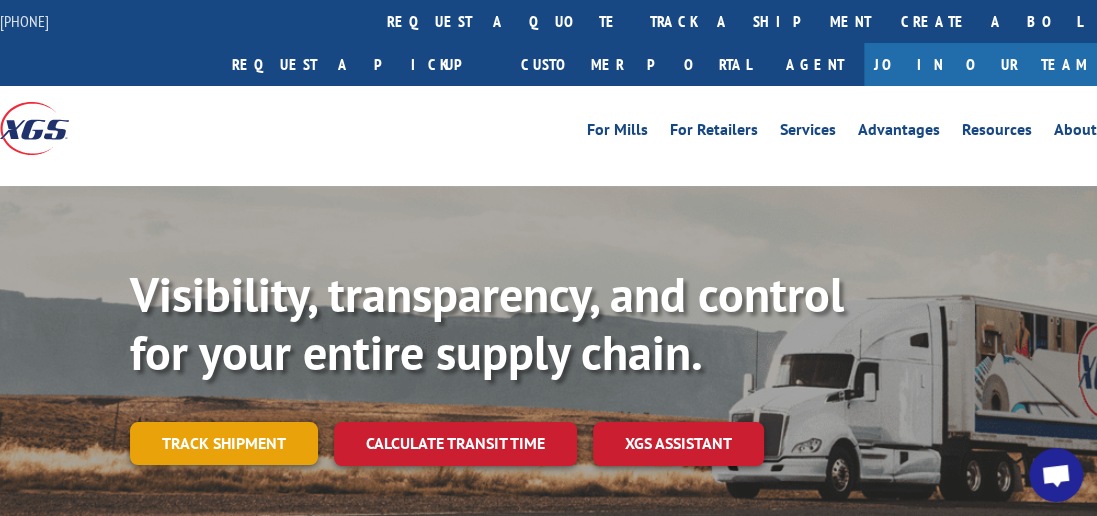 click on "Track shipment" at bounding box center [224, 443] 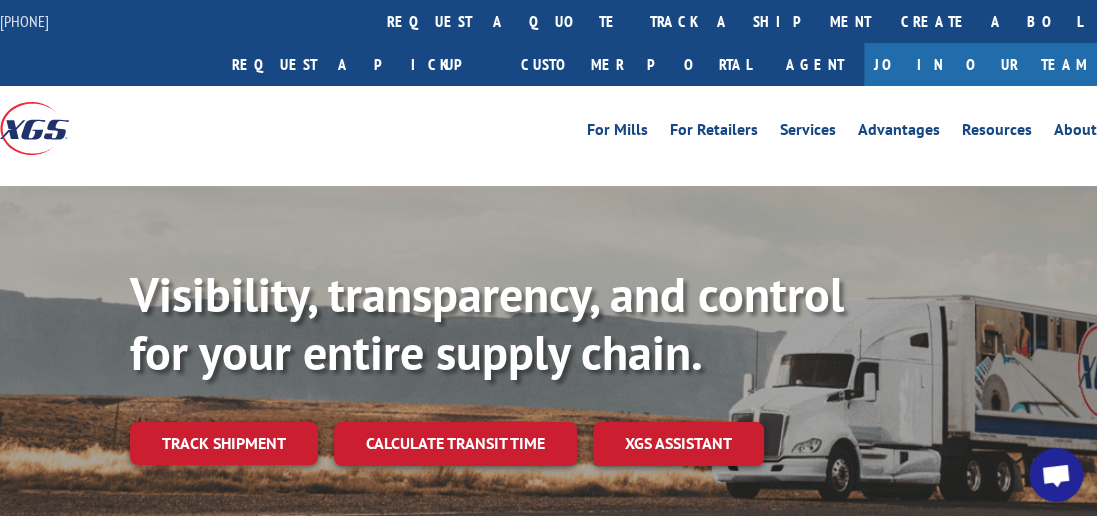 scroll, scrollTop: 0, scrollLeft: 0, axis: both 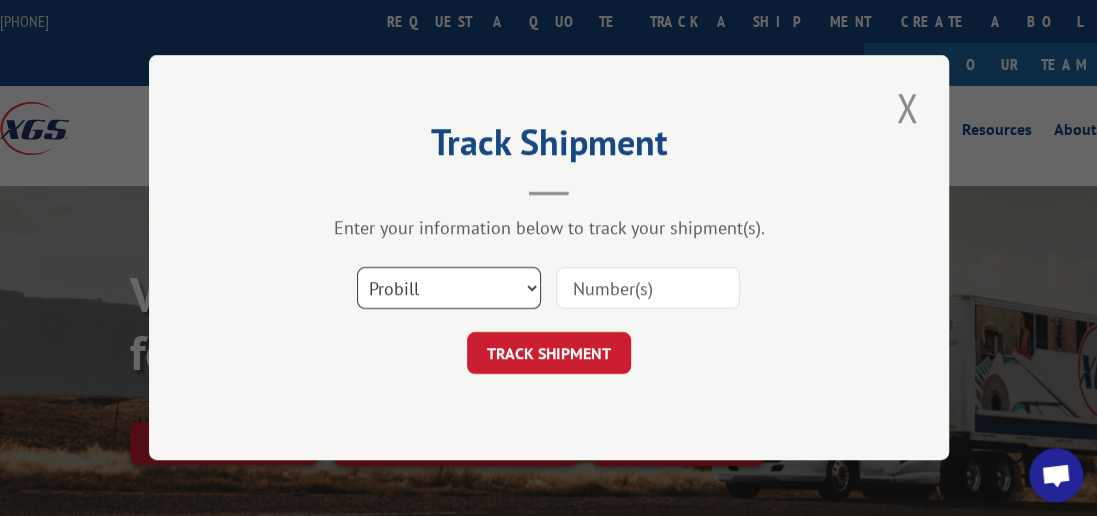click on "Select category... Probill BOL PO" at bounding box center (449, 289) 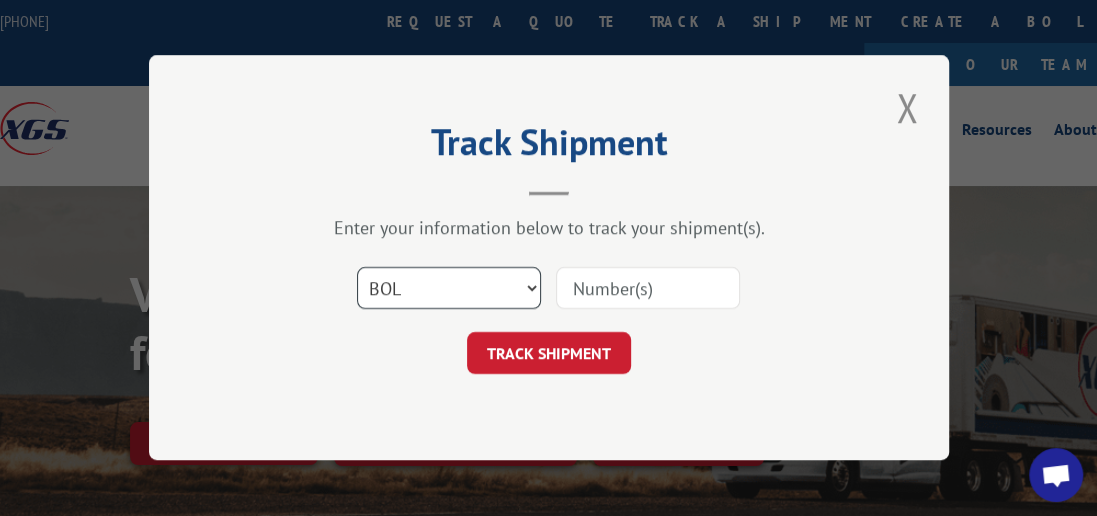 click on "Select category... Probill BOL PO" at bounding box center (449, 289) 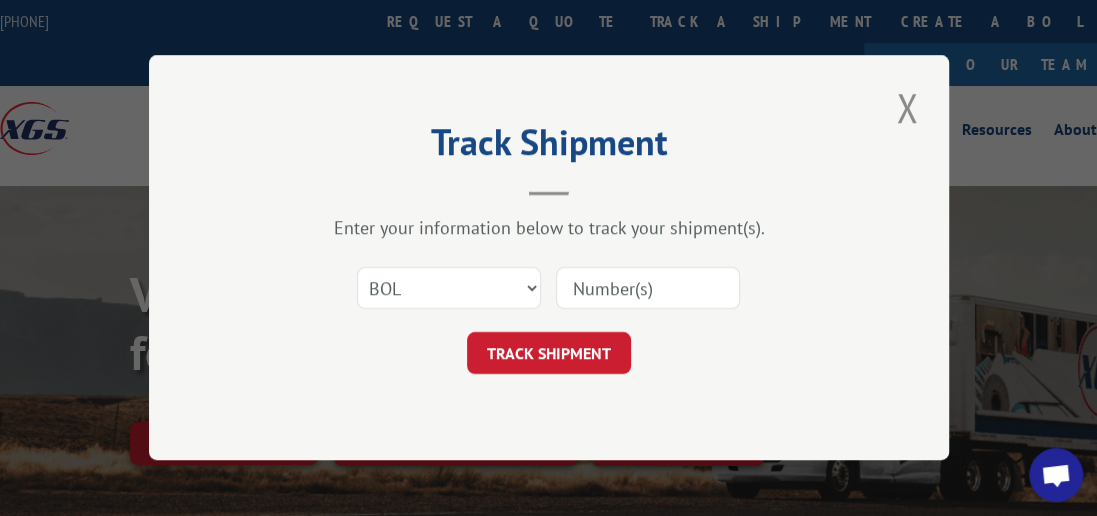 click at bounding box center [648, 289] 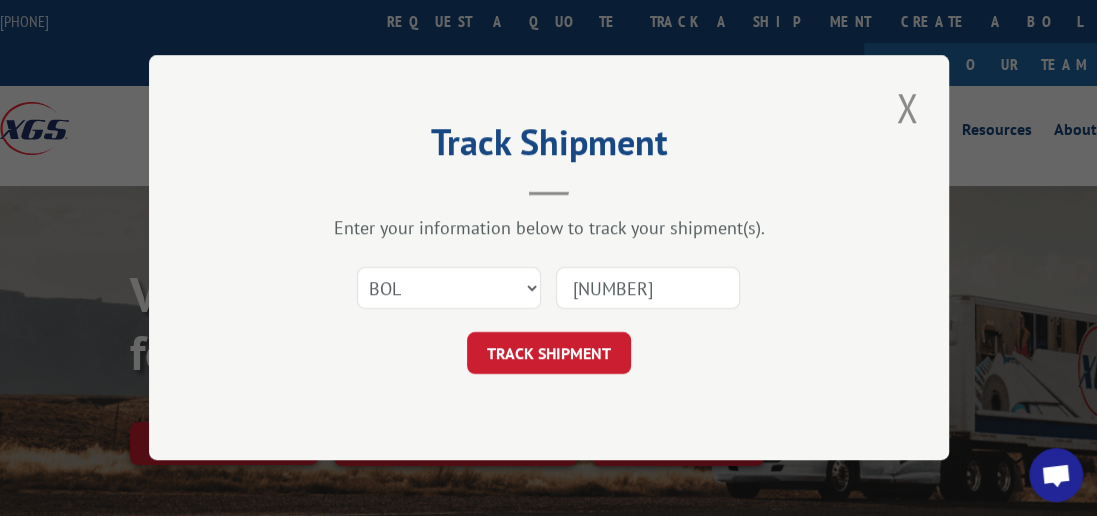 type on "[NUMBER]" 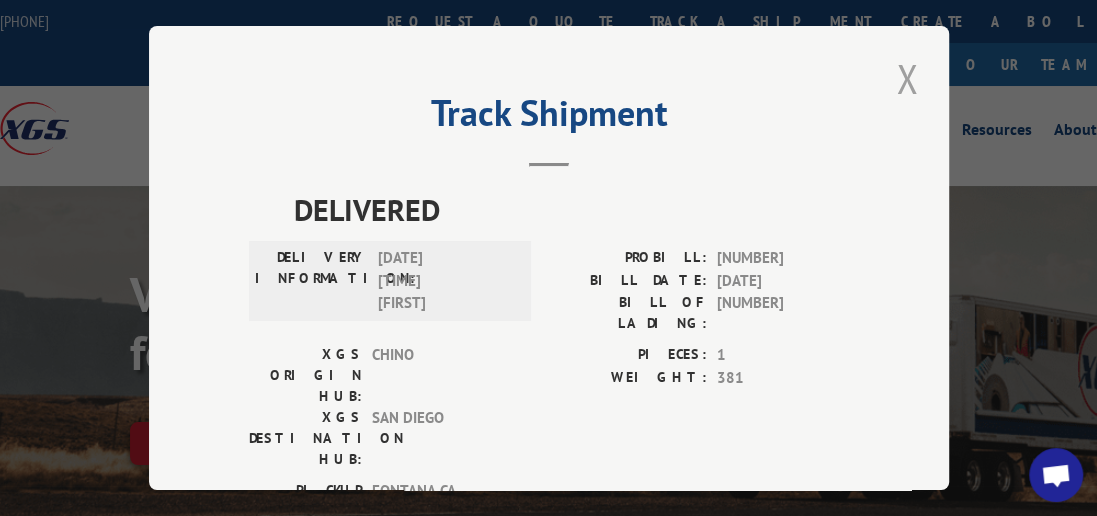 click at bounding box center [907, 78] 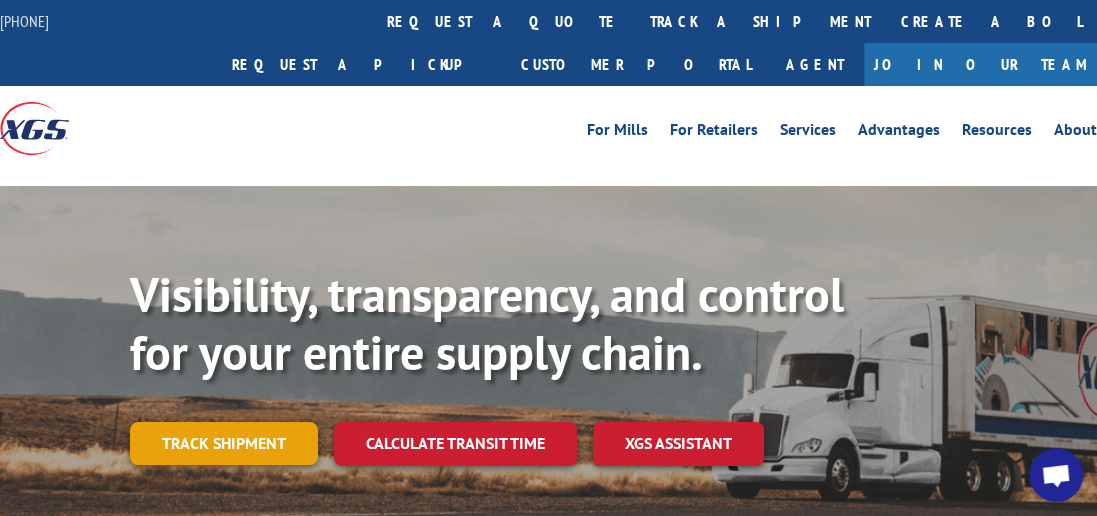 click on "Track shipment" at bounding box center [224, 443] 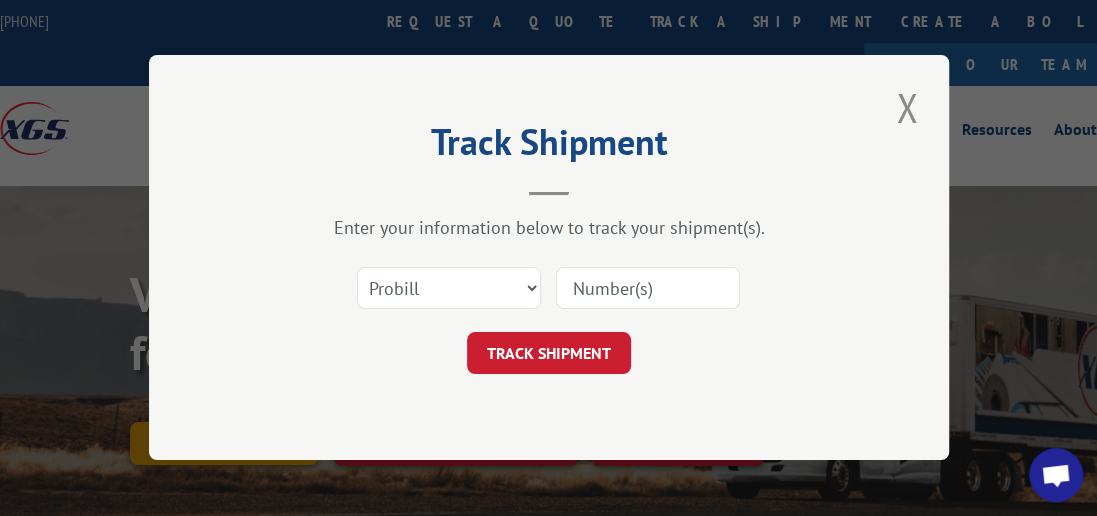 scroll, scrollTop: 0, scrollLeft: 0, axis: both 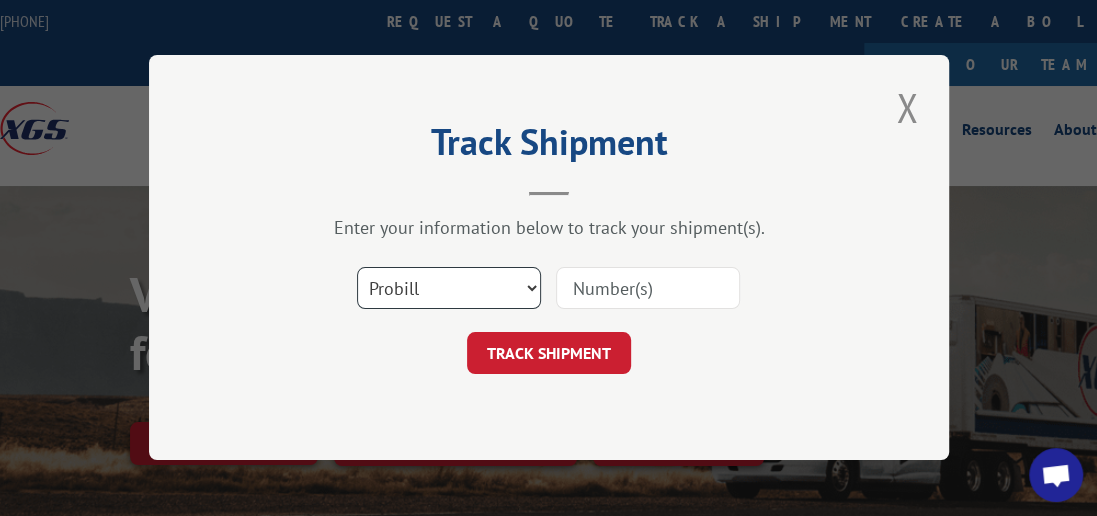 click on "Select category... Probill BOL PO" at bounding box center [449, 289] 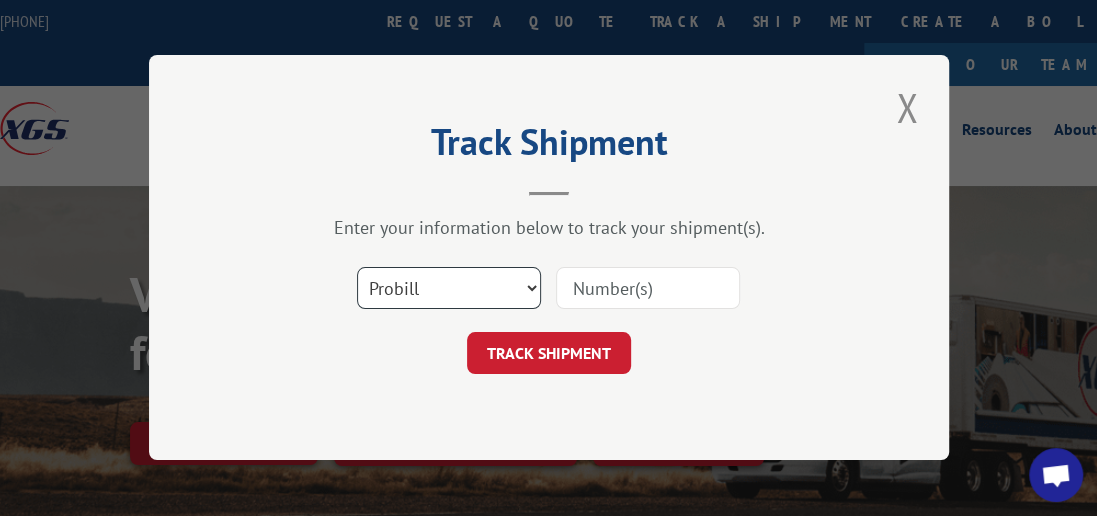 select on "bol" 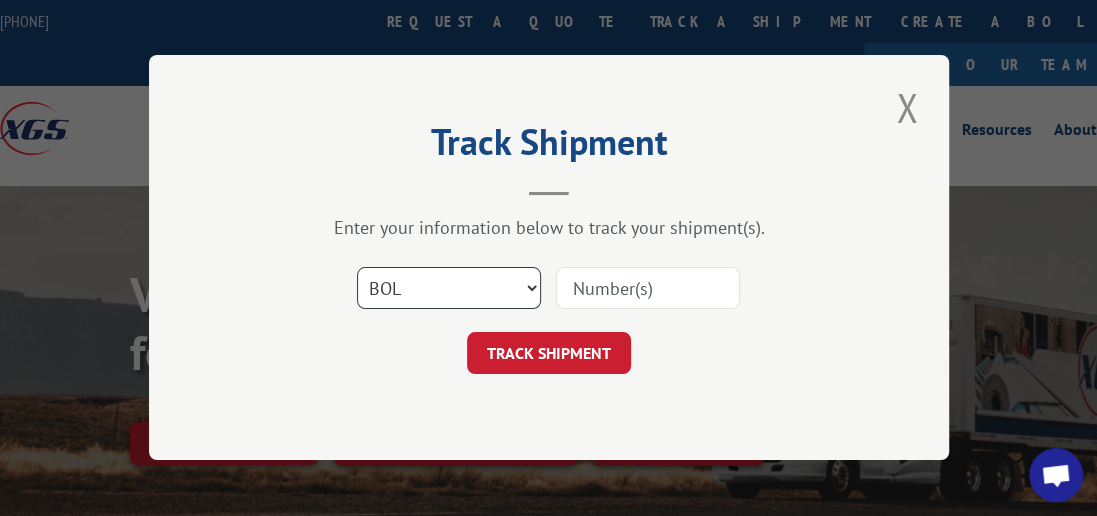 click on "Select category... Probill BOL PO" at bounding box center (449, 289) 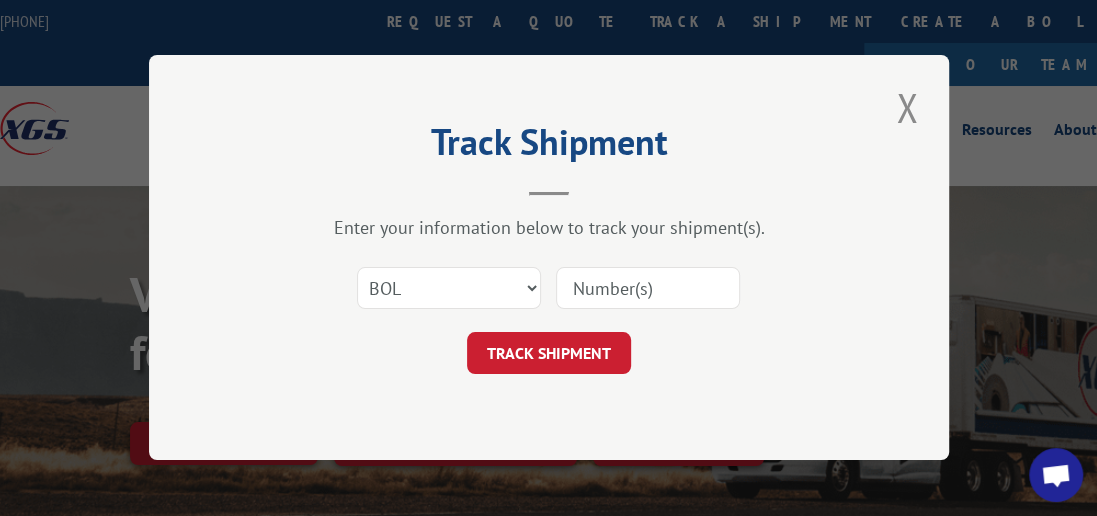 click at bounding box center [648, 289] 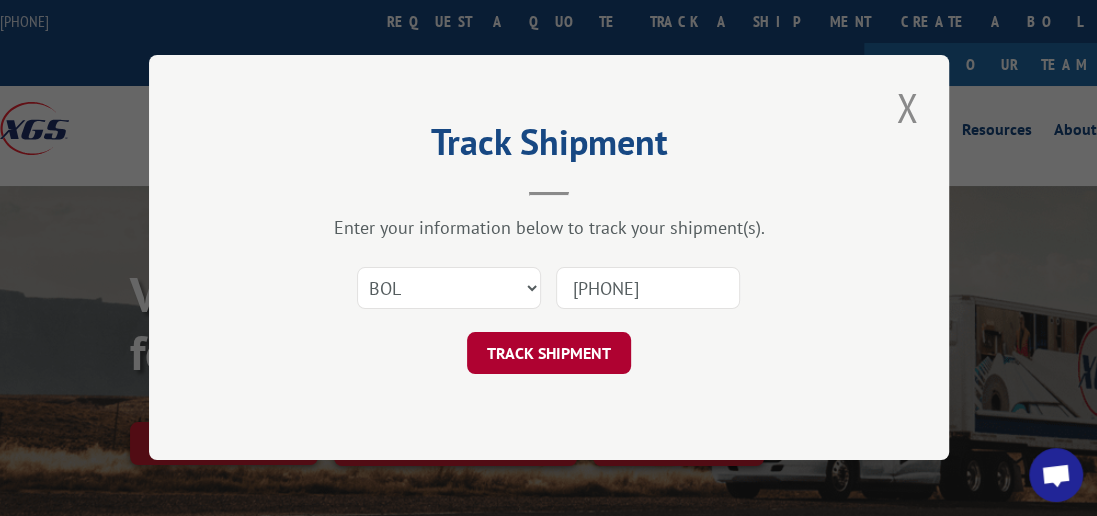 type on "[PHONE]" 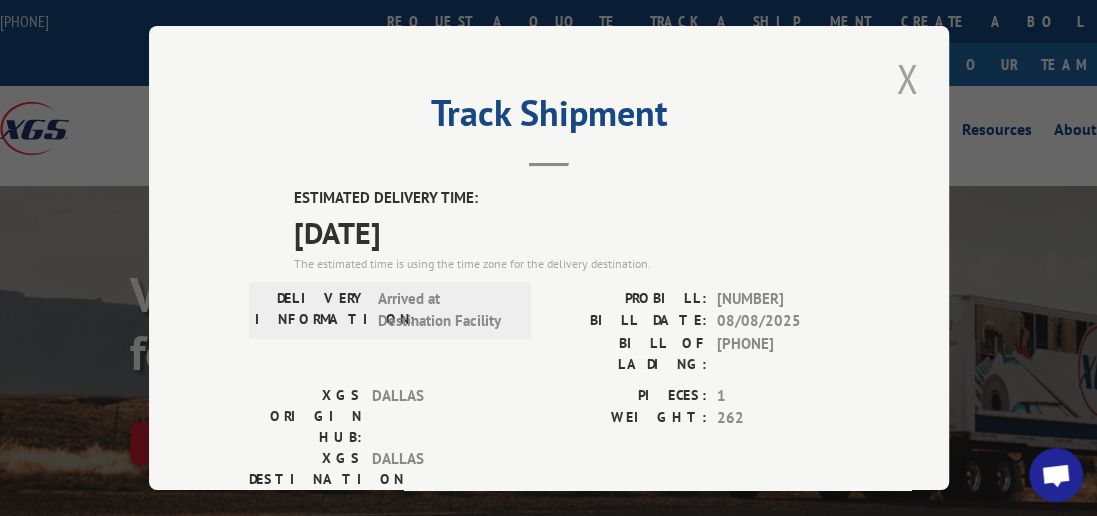 click at bounding box center (907, 78) 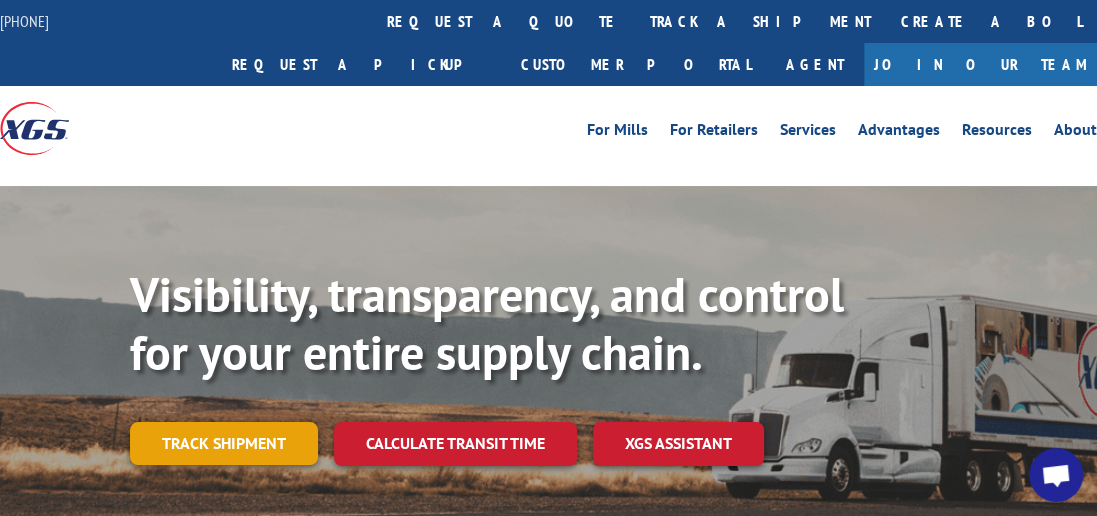 click on "Track shipment" at bounding box center [224, 443] 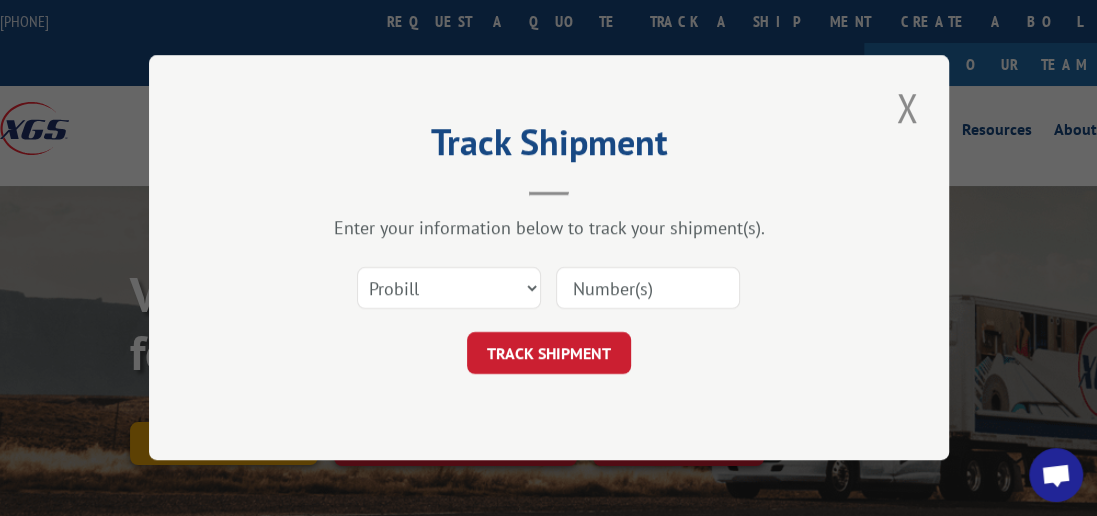 scroll, scrollTop: 0, scrollLeft: 0, axis: both 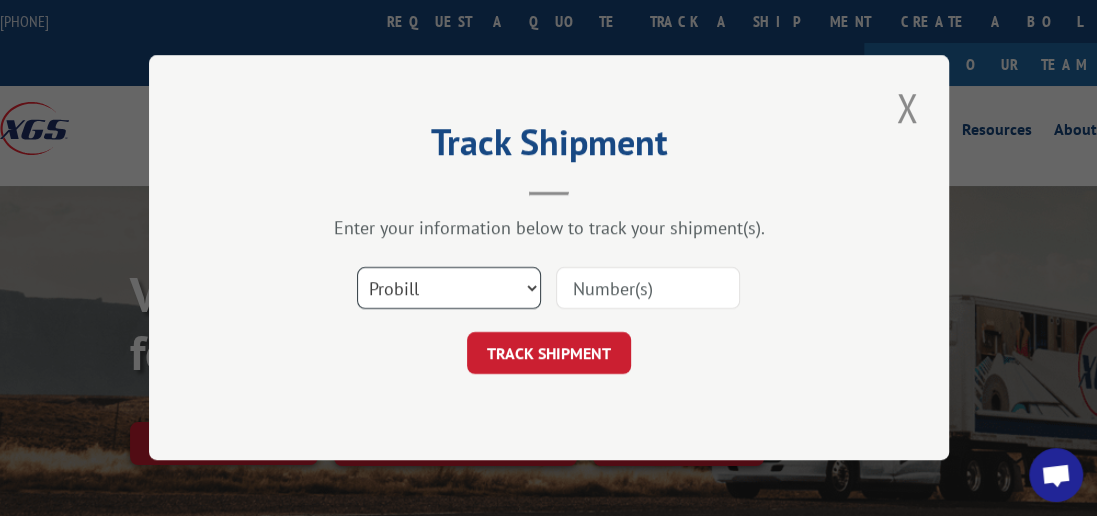 click on "Select category... Probill BOL PO" at bounding box center [449, 289] 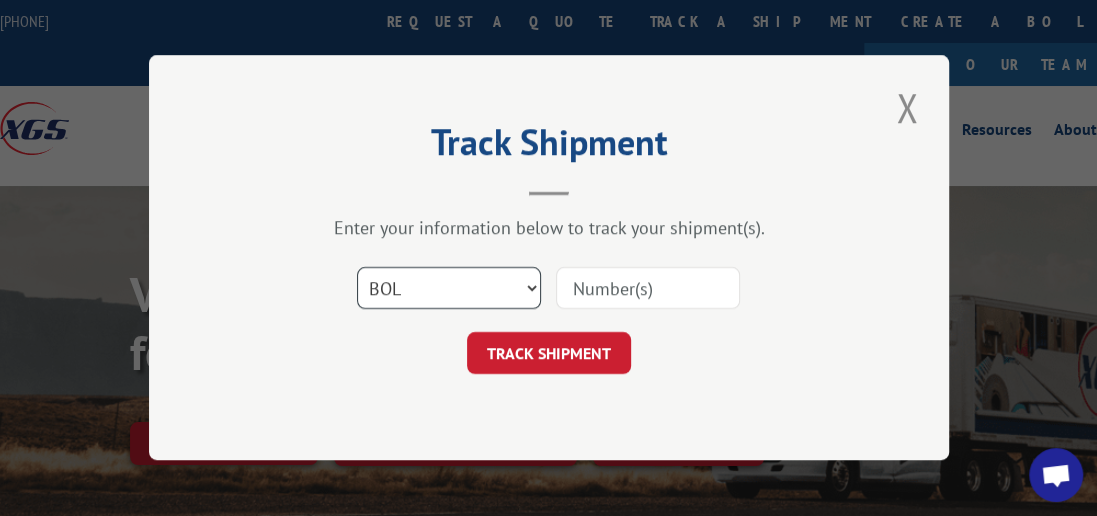 click on "Select category... Probill BOL PO" at bounding box center (449, 289) 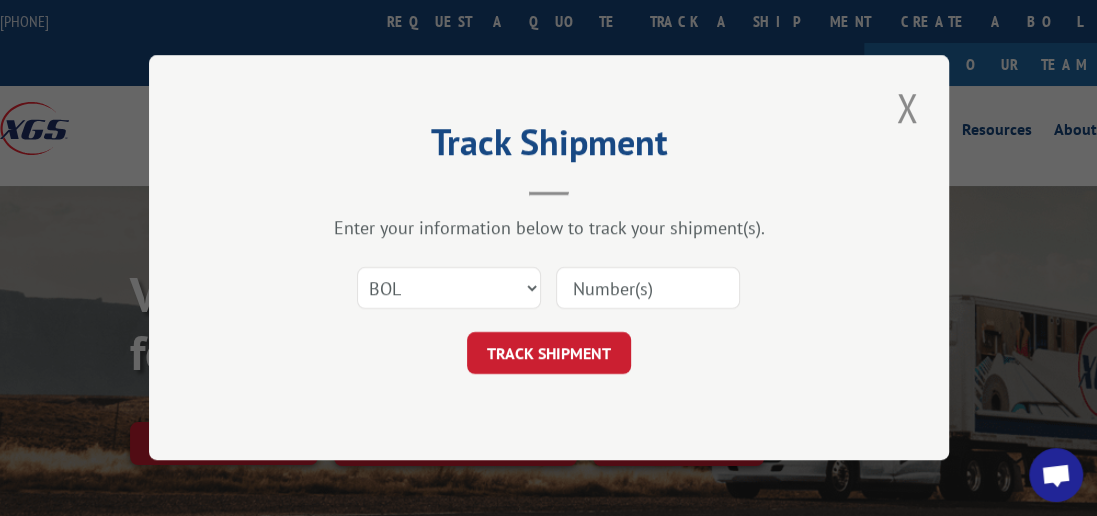 click at bounding box center [648, 289] 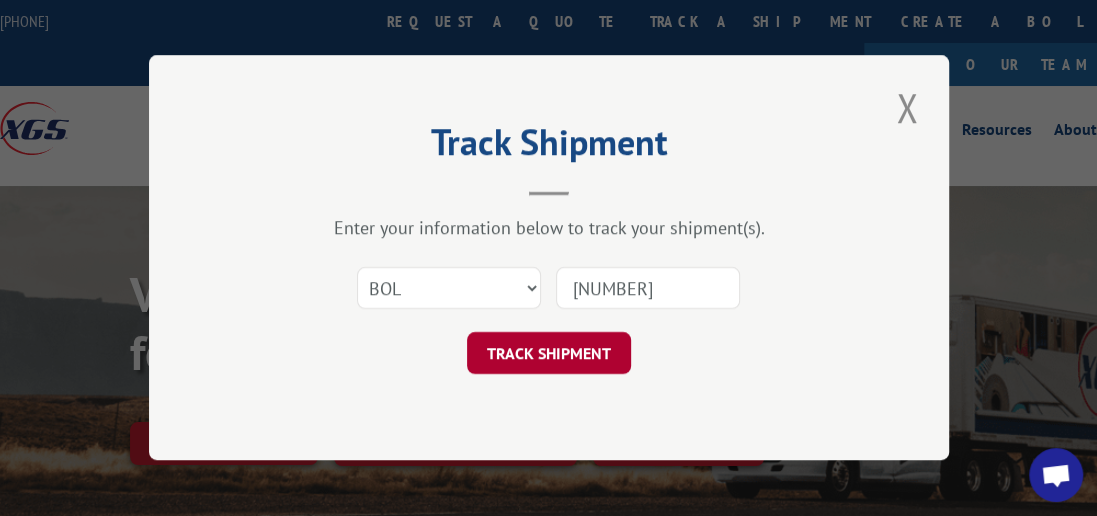 type on "[NUMBER]" 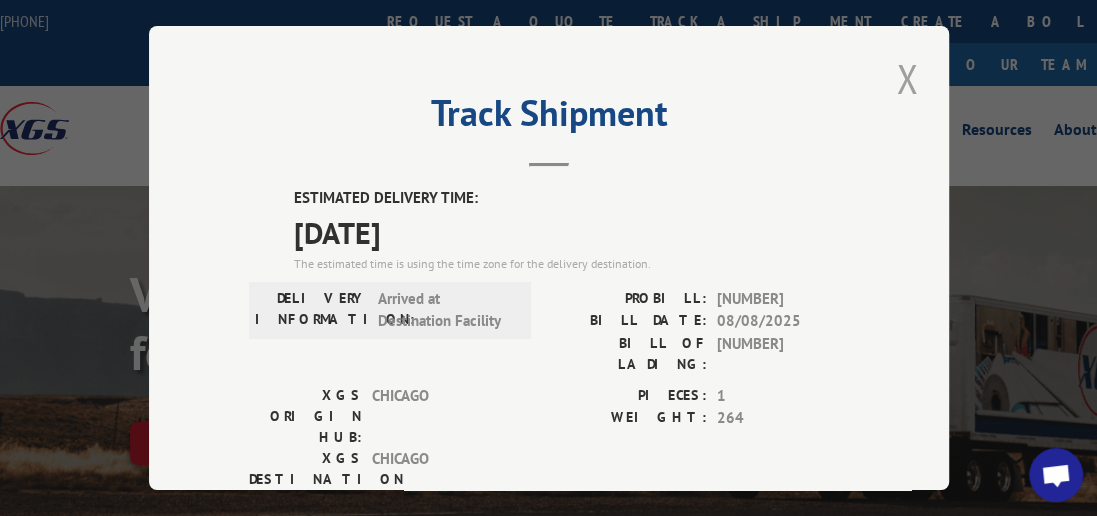 click at bounding box center (907, 78) 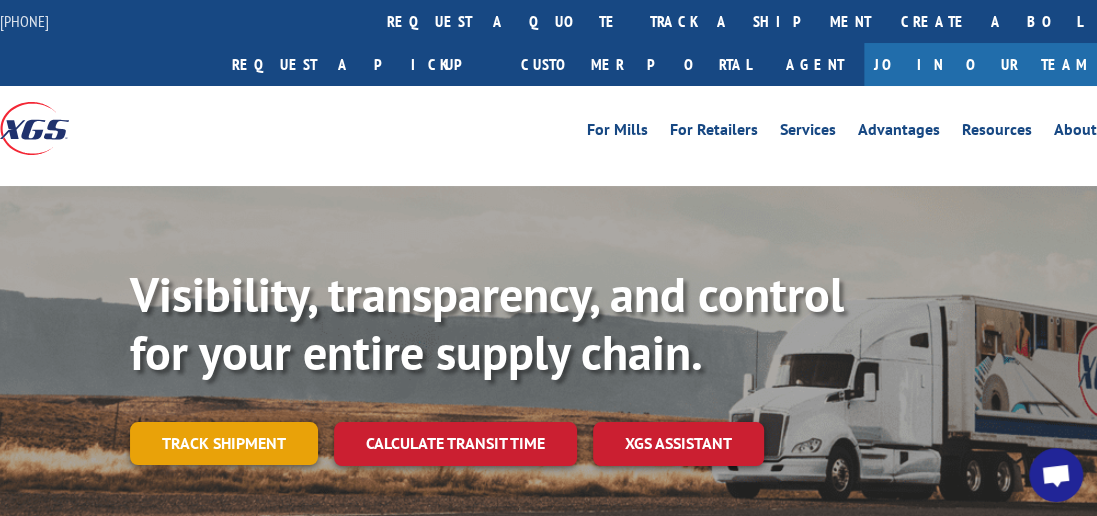 click on "Track shipment" at bounding box center [224, 443] 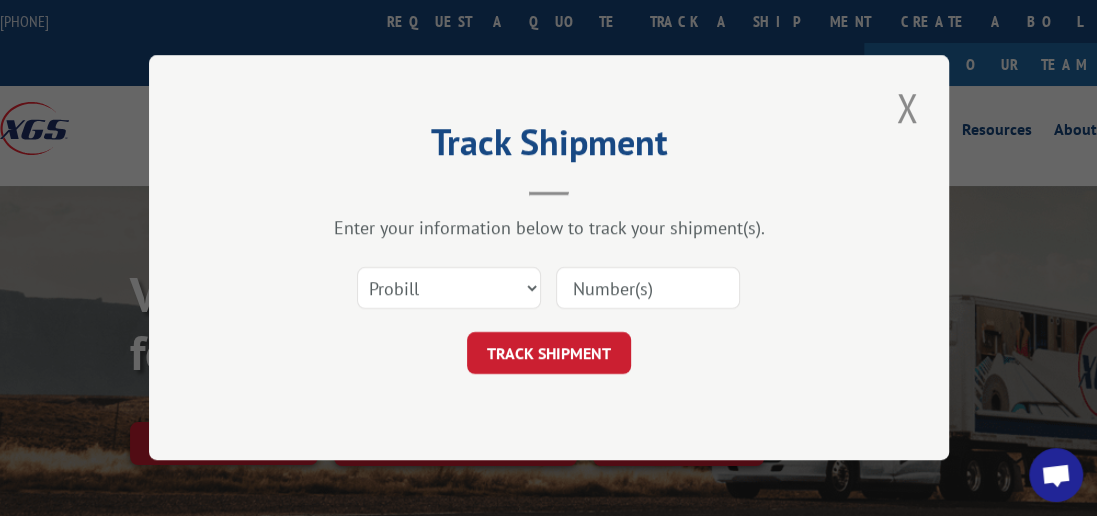 scroll, scrollTop: 0, scrollLeft: 0, axis: both 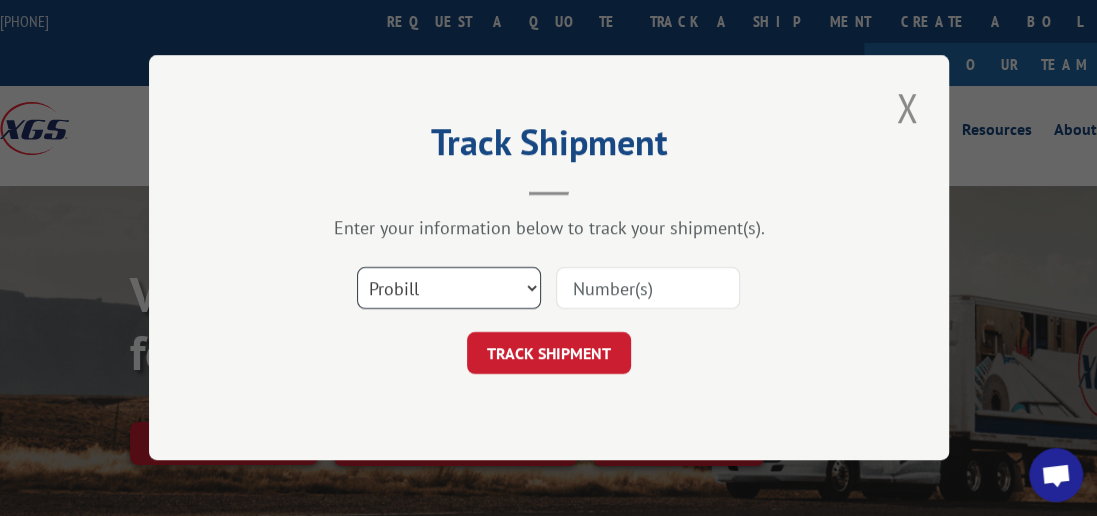 click on "Select category... Probill BOL PO" at bounding box center (449, 289) 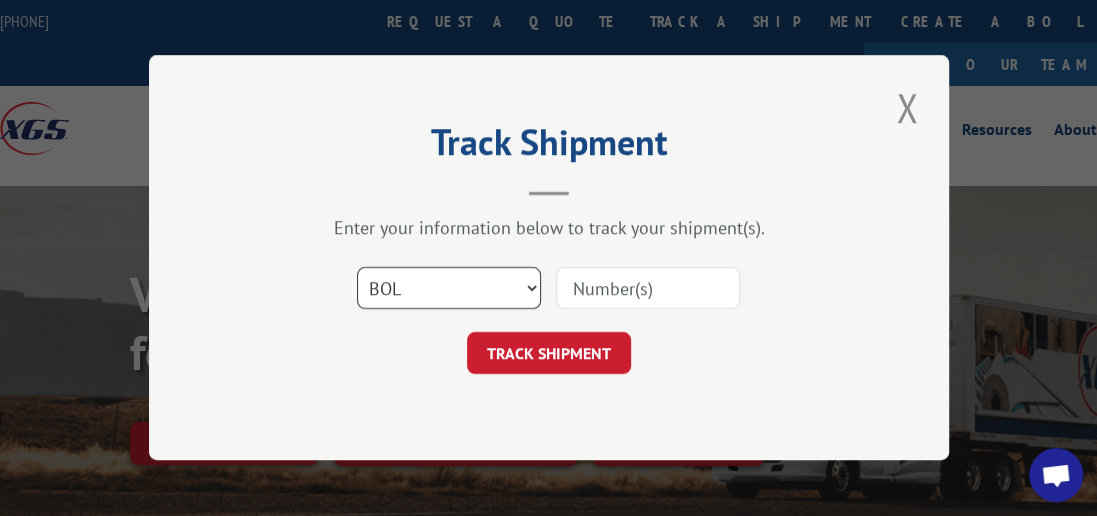 click on "Select category... Probill BOL PO" at bounding box center (449, 289) 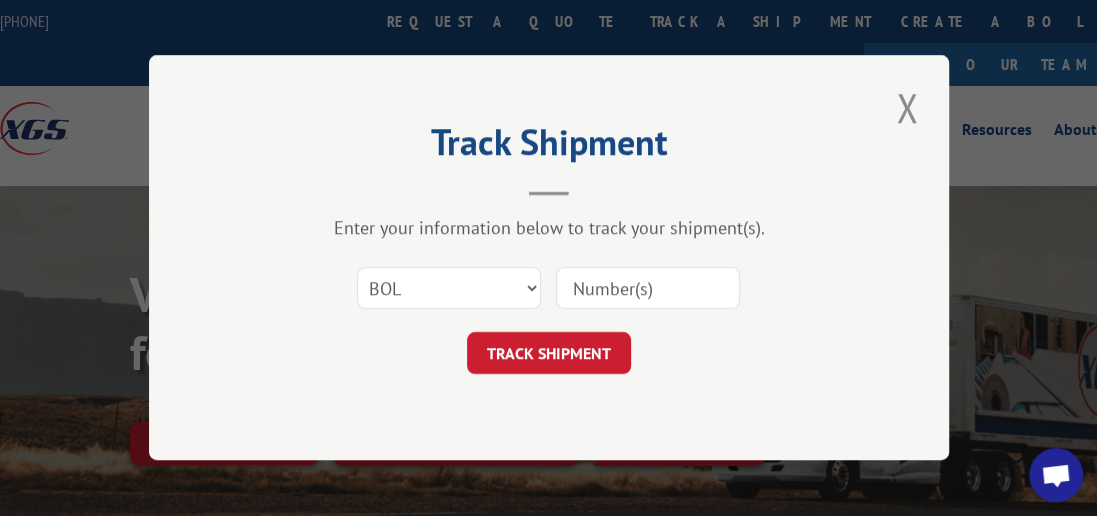 click at bounding box center [648, 289] 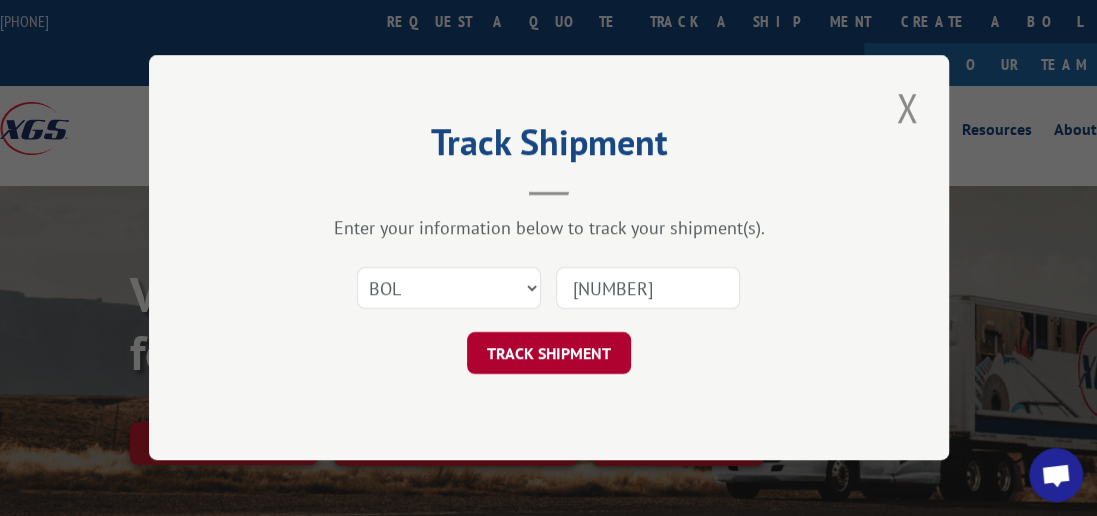 type on "[NUMBER]" 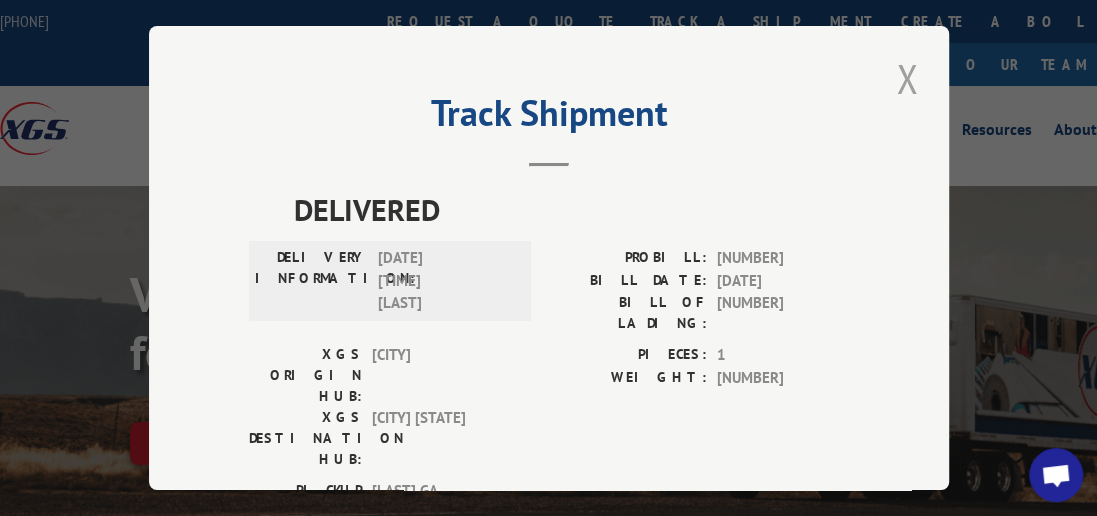 click at bounding box center (907, 78) 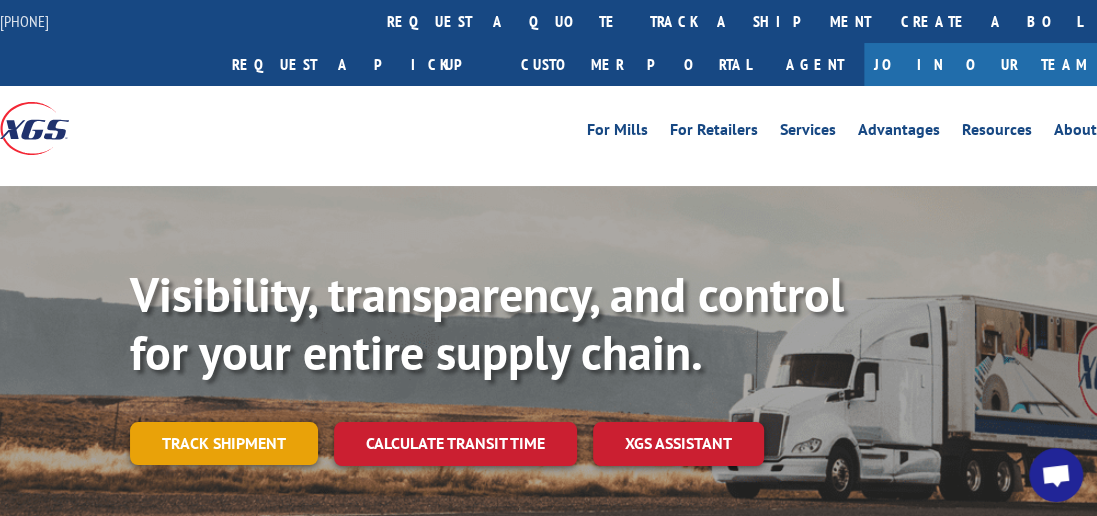 click on "Track shipment" at bounding box center [224, 443] 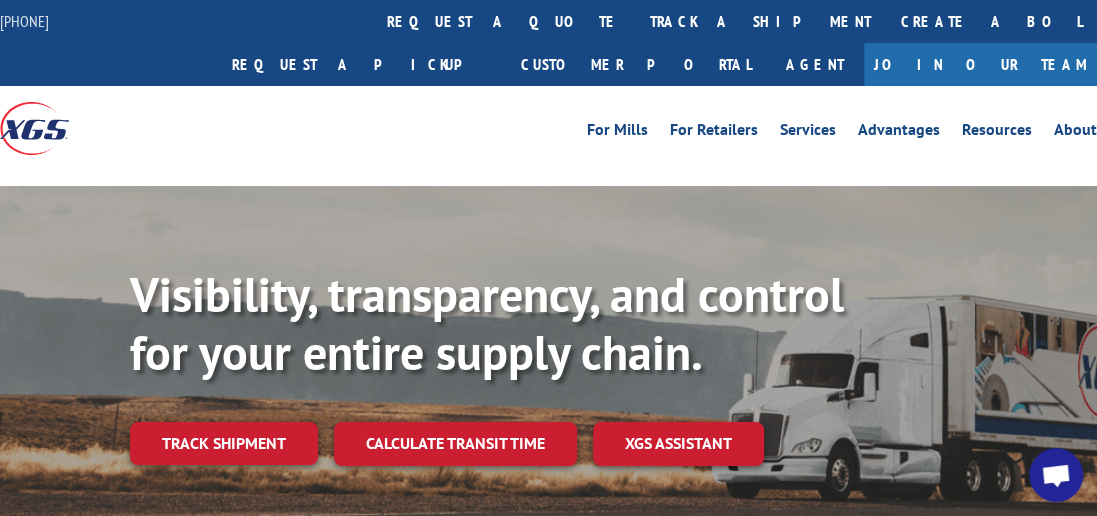 scroll, scrollTop: 0, scrollLeft: 0, axis: both 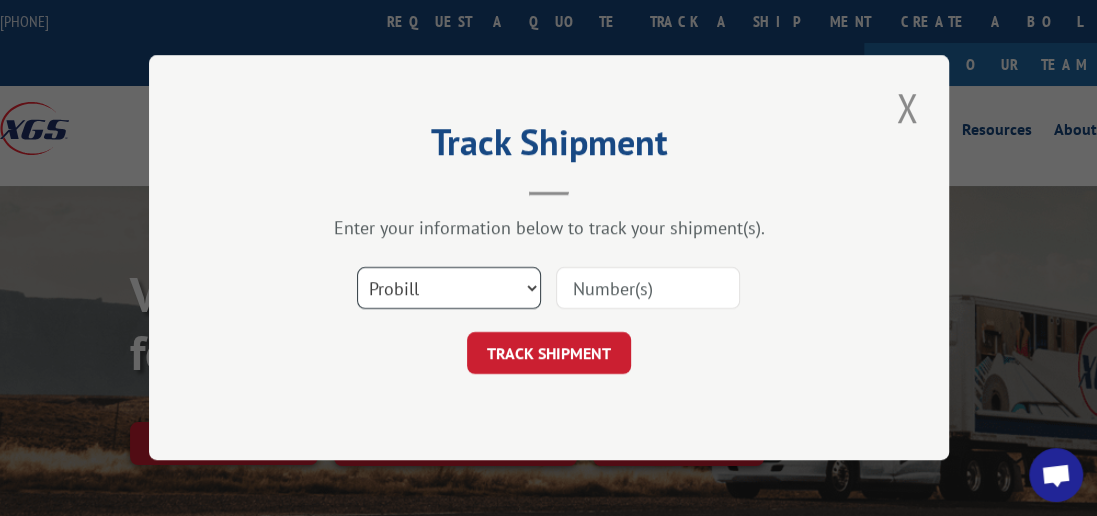 click on "Select category... Probill BOL PO" at bounding box center (449, 289) 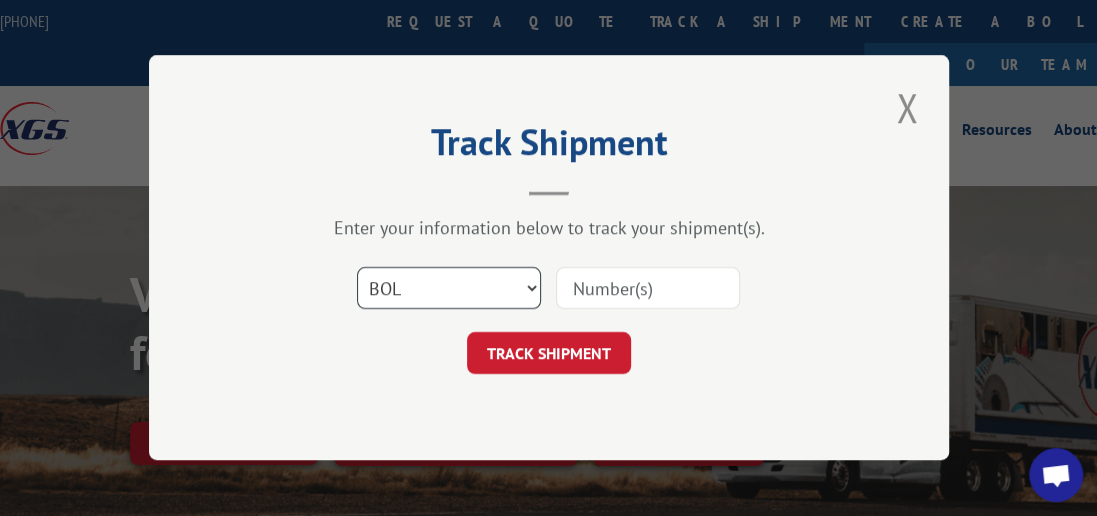 click on "Select category... Probill BOL PO" at bounding box center (449, 289) 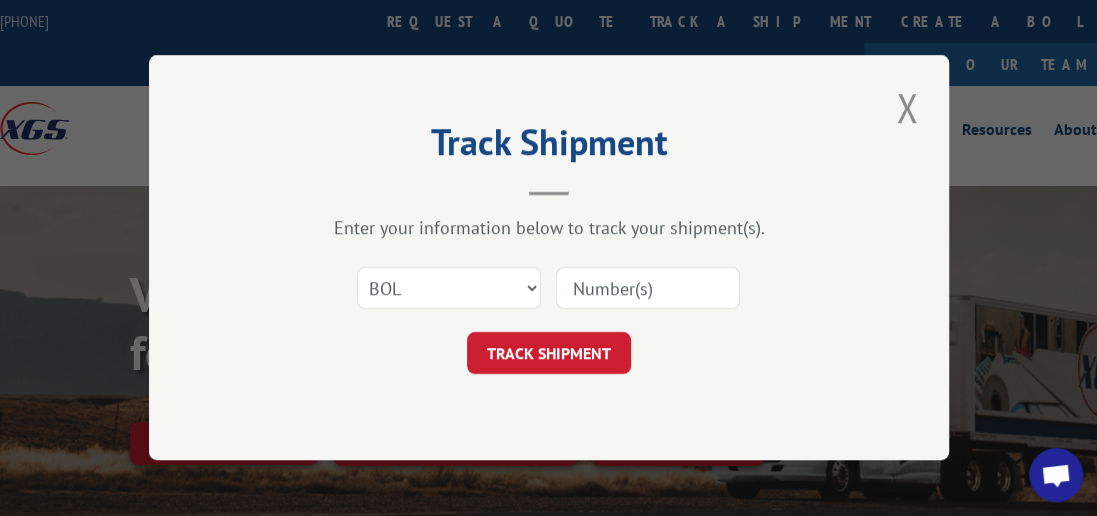 click at bounding box center (648, 289) 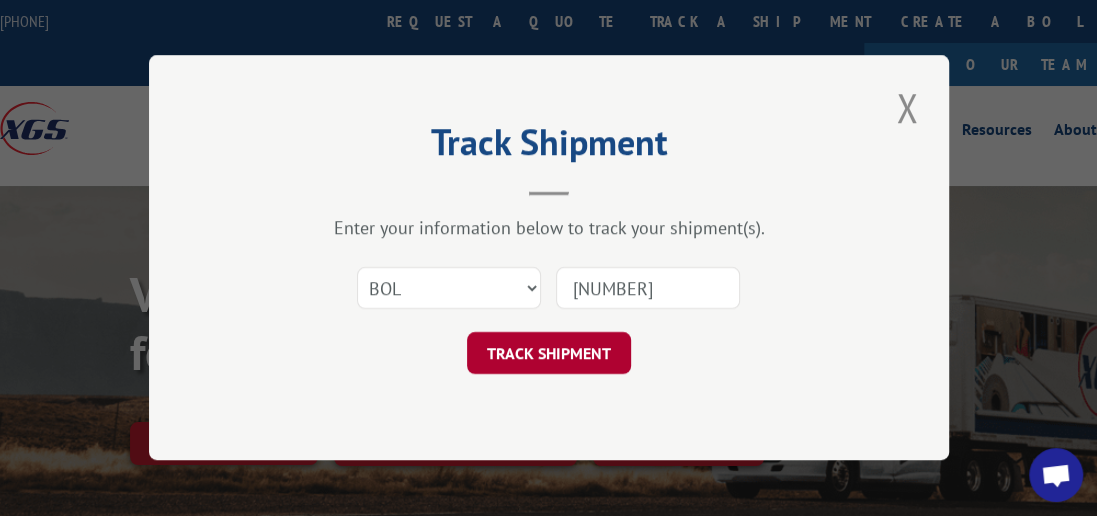 type on "[NUMBER]" 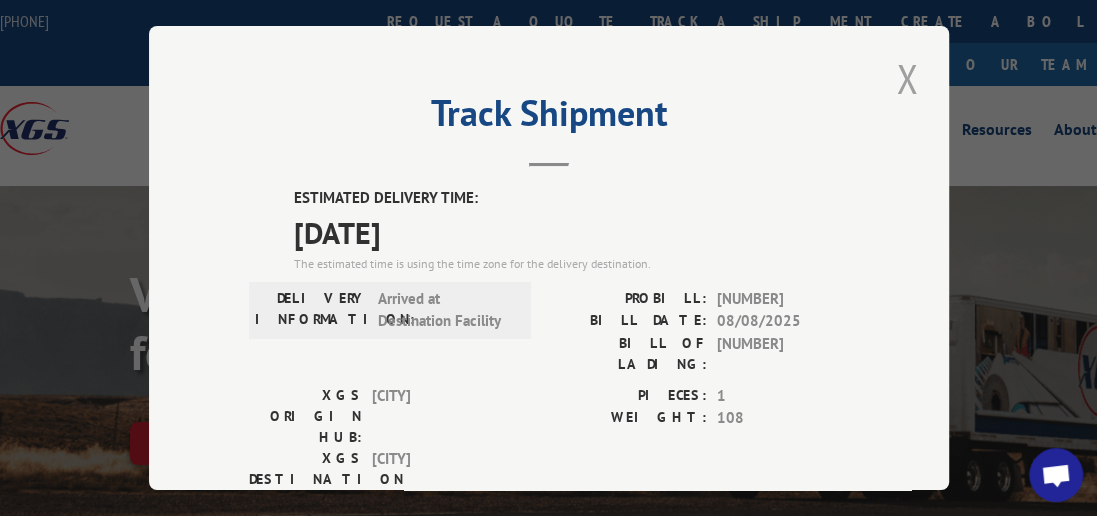 click at bounding box center [907, 78] 